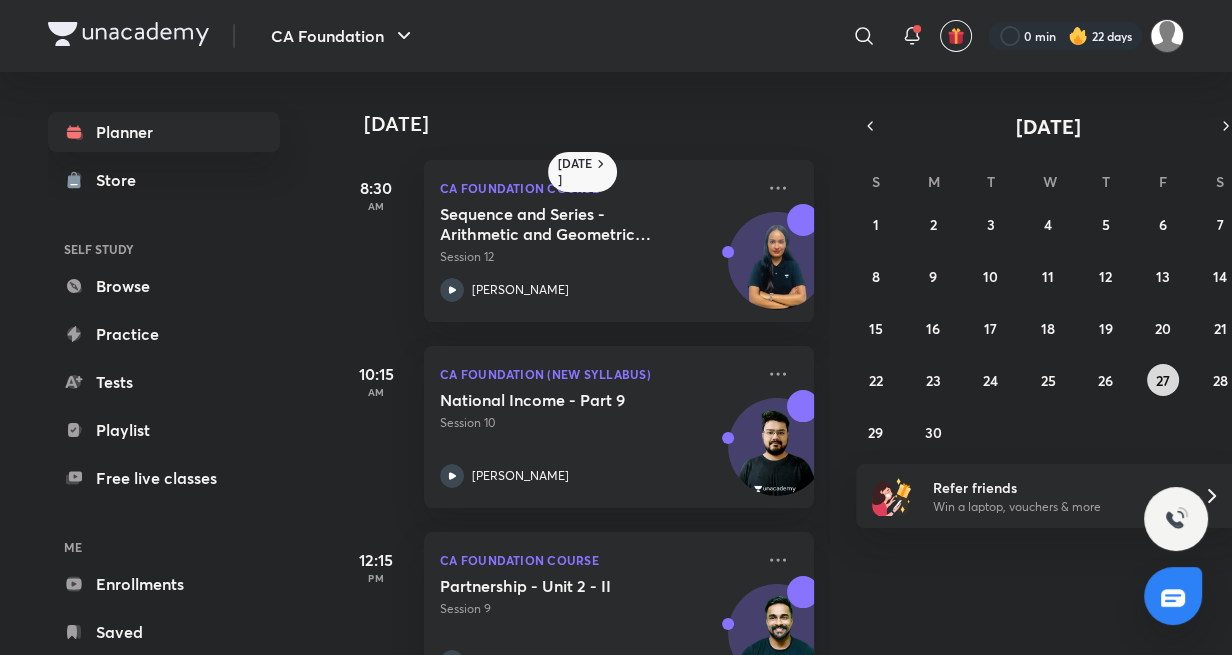 scroll, scrollTop: 0, scrollLeft: 0, axis: both 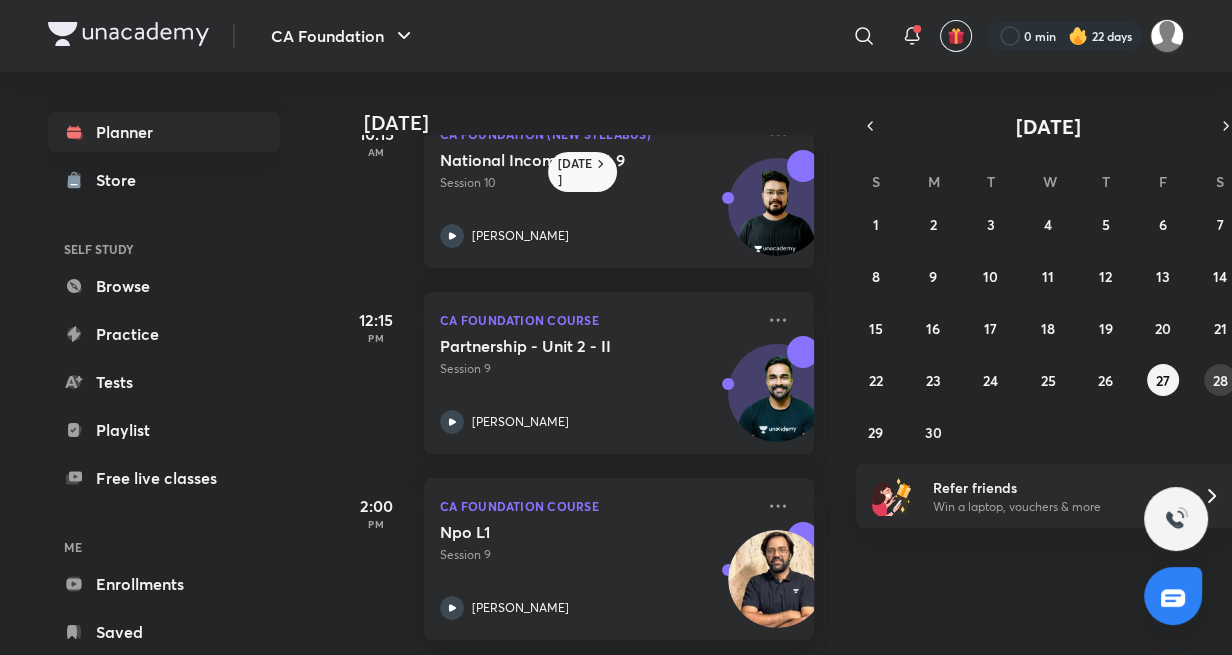 click on "28" at bounding box center [1220, 380] 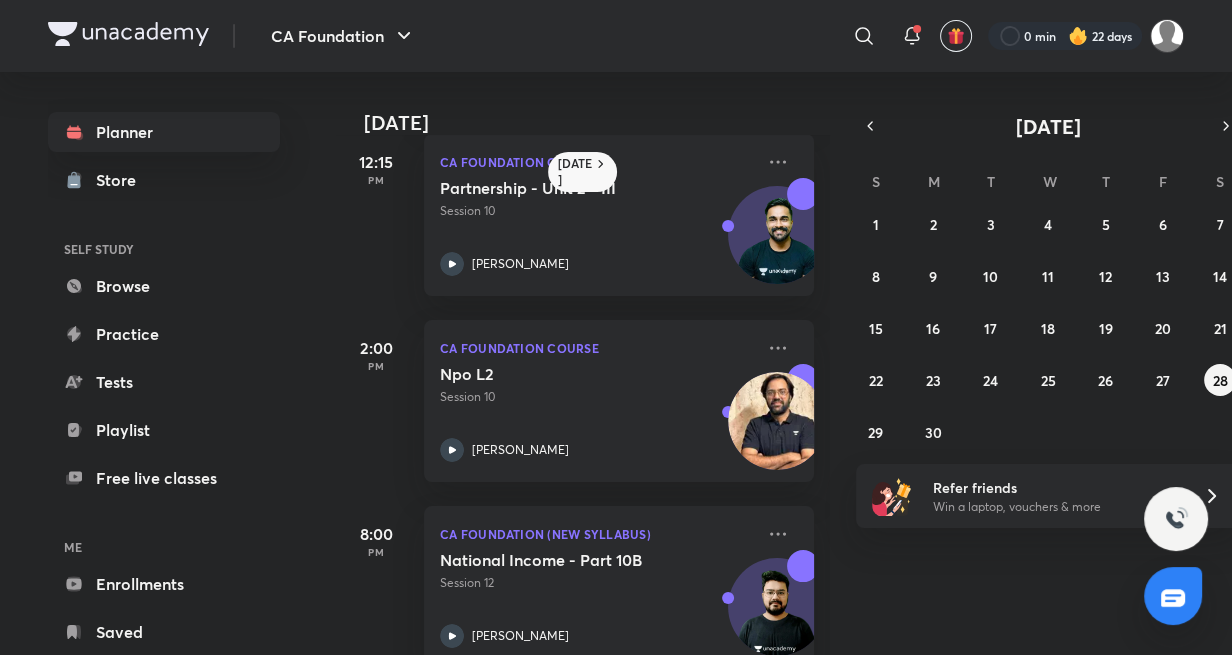 scroll, scrollTop: 400, scrollLeft: 0, axis: vertical 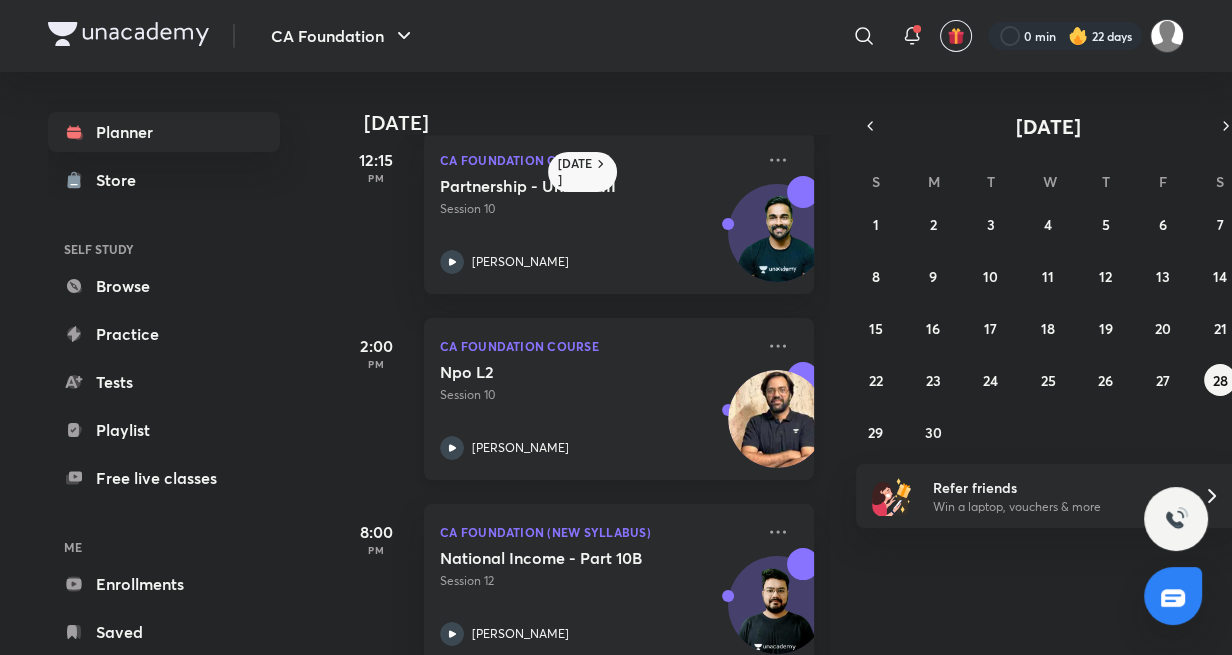 click 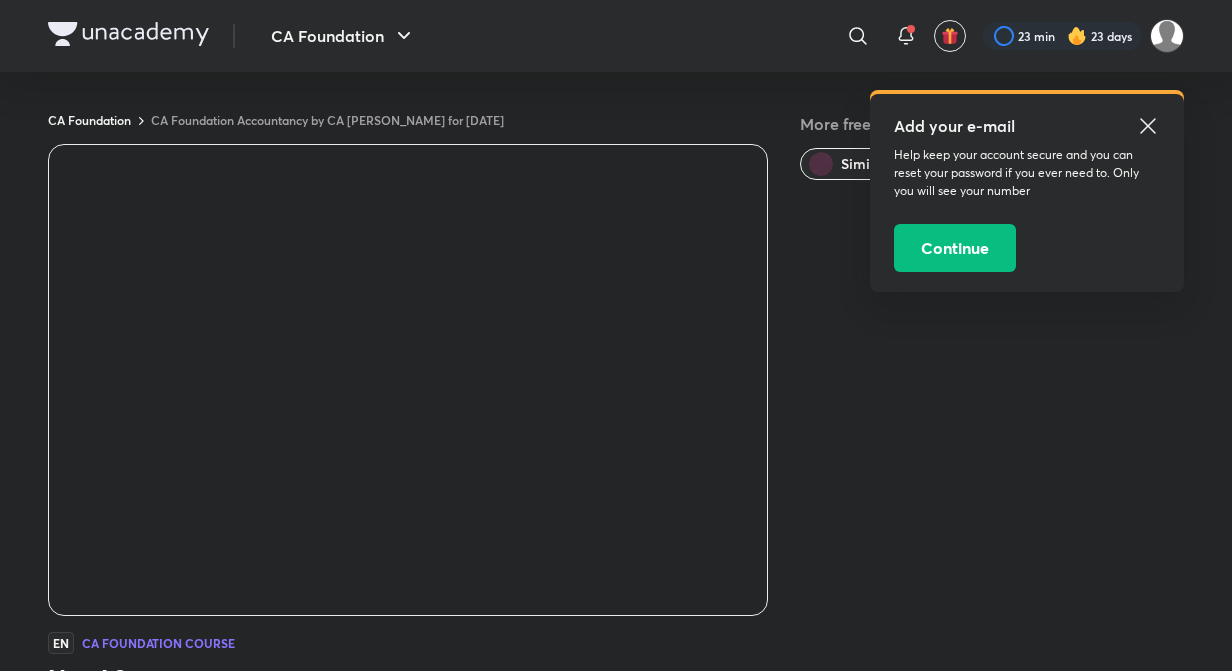 scroll, scrollTop: 15, scrollLeft: 0, axis: vertical 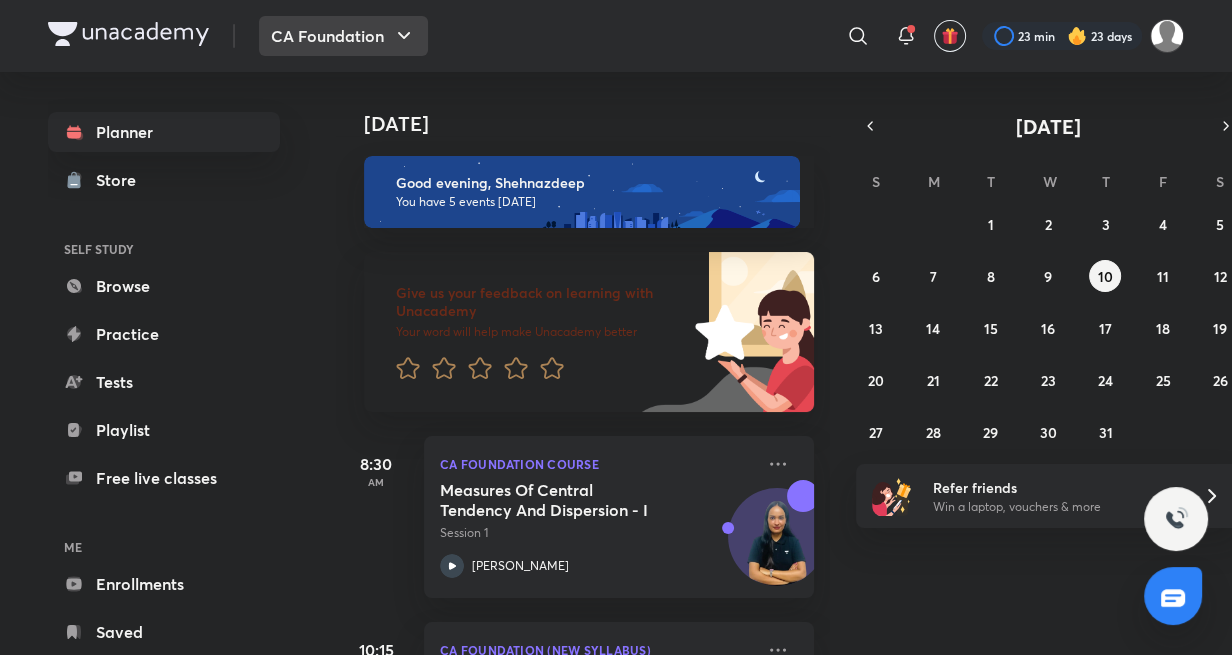 click 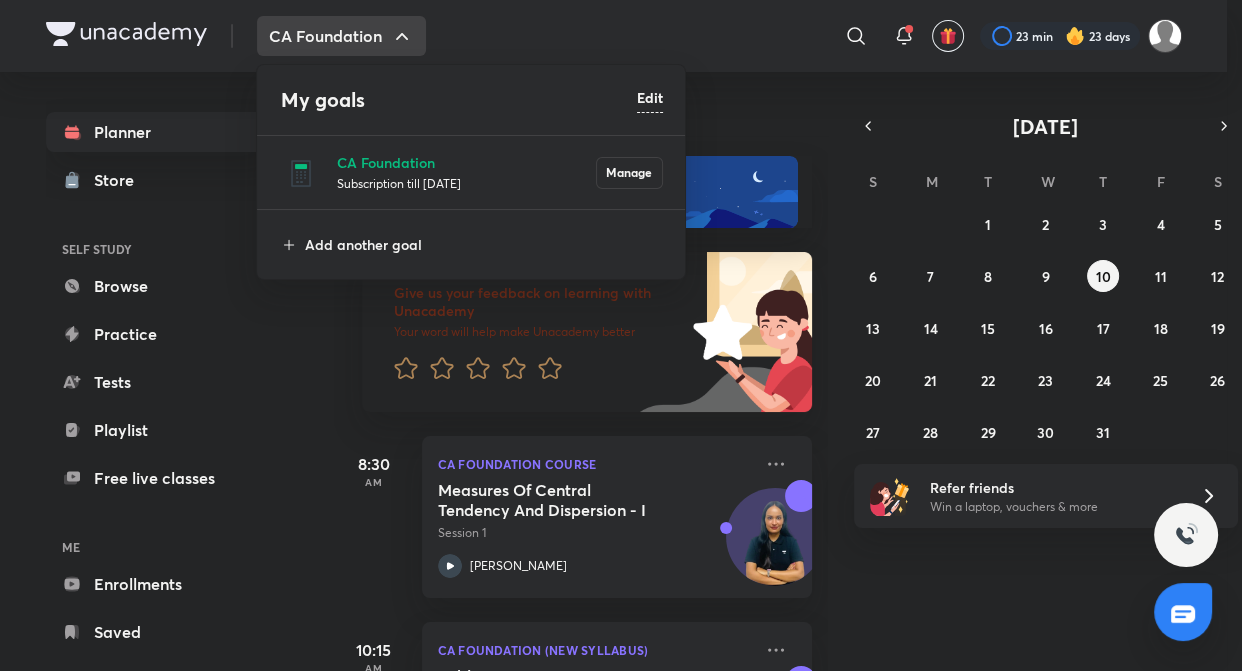 click at bounding box center [621, 335] 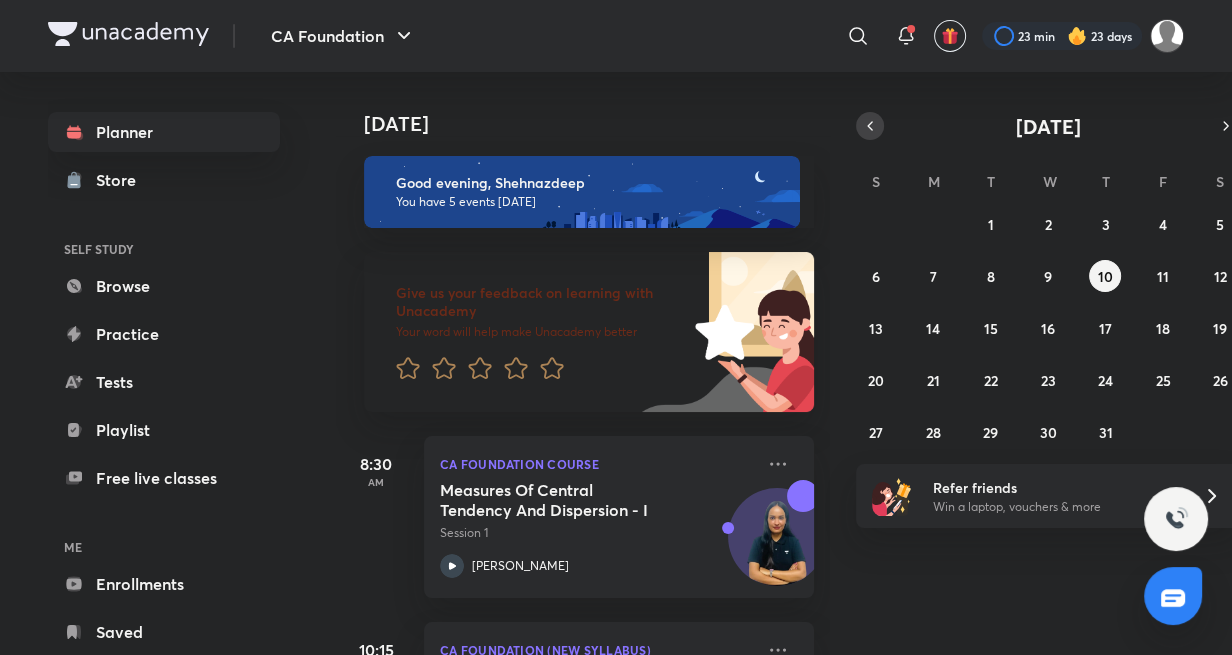 click 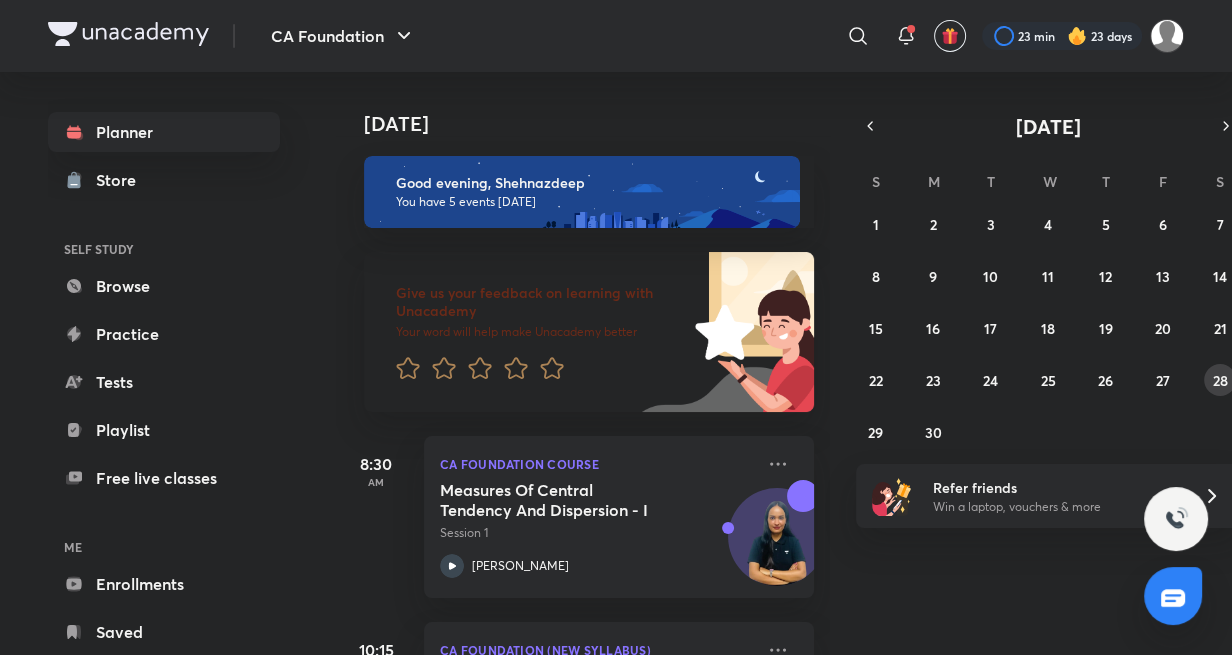 click on "28" at bounding box center [1220, 380] 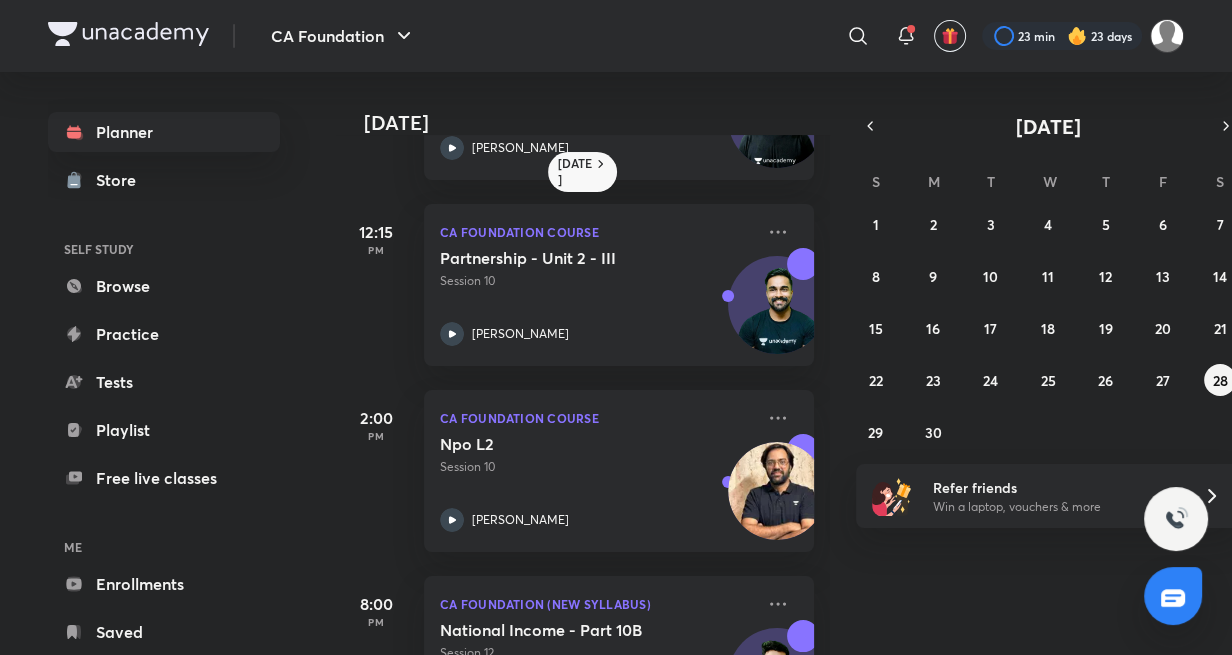 scroll, scrollTop: 330, scrollLeft: 0, axis: vertical 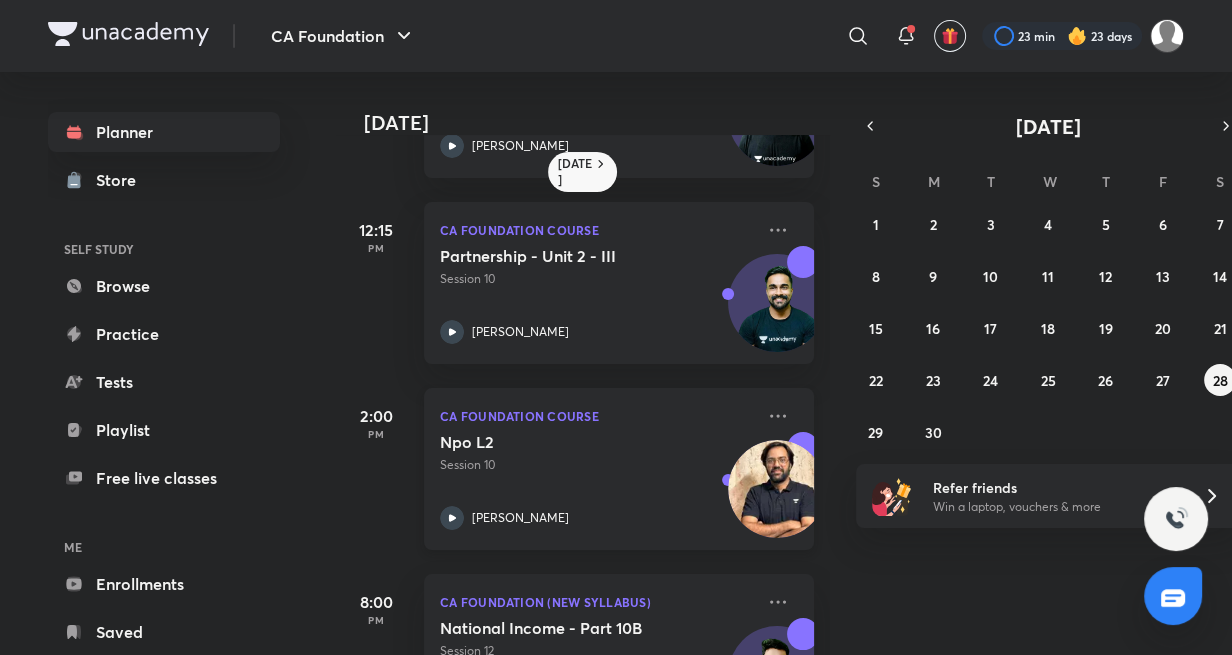 click on "Npo L2 Session 10 Rakesh Kalra" at bounding box center [597, 481] 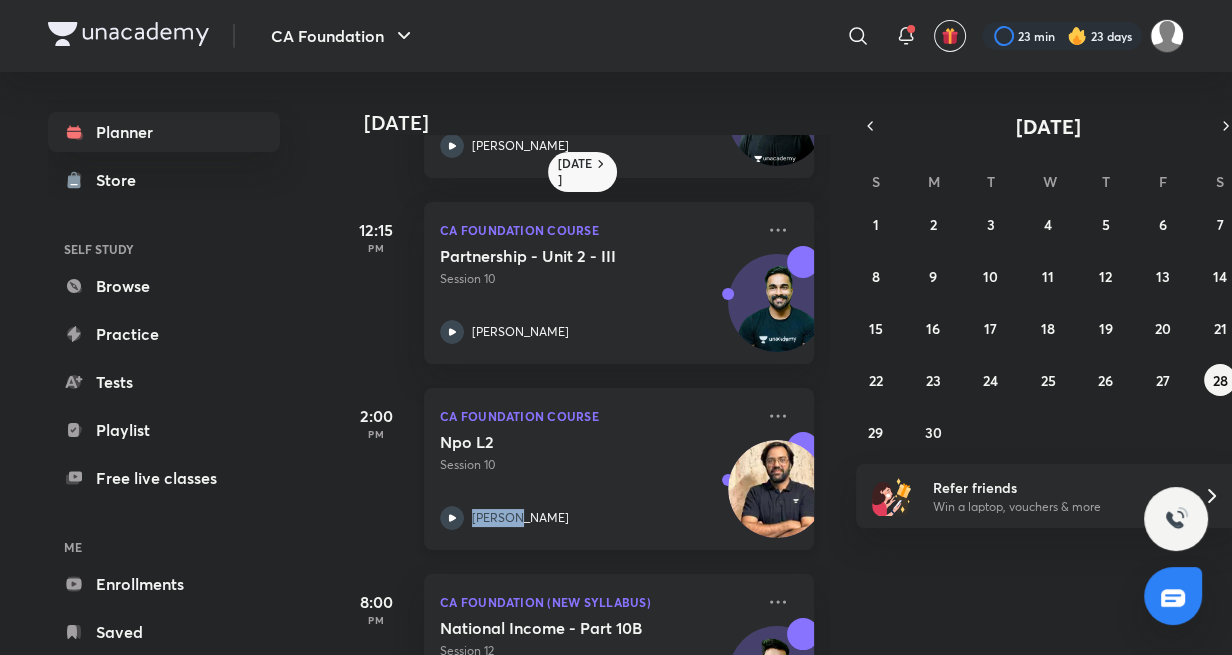 click on "Npo L2 Session 10 Rakesh Kalra" at bounding box center [597, 481] 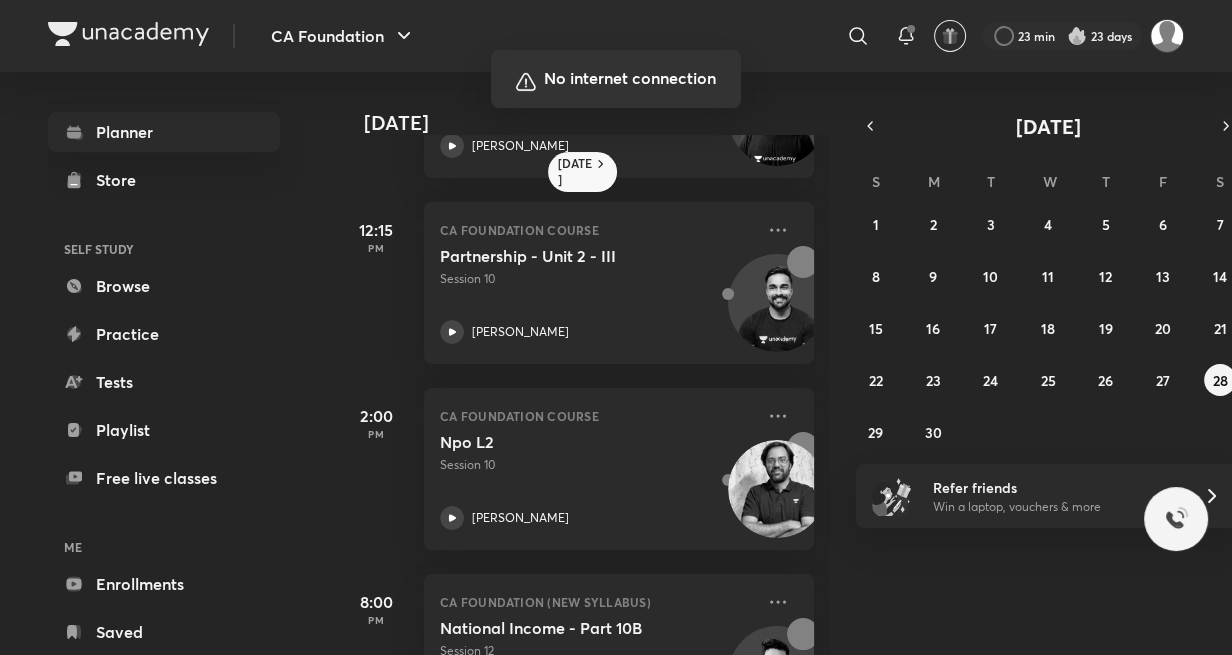 click at bounding box center (616, 327) 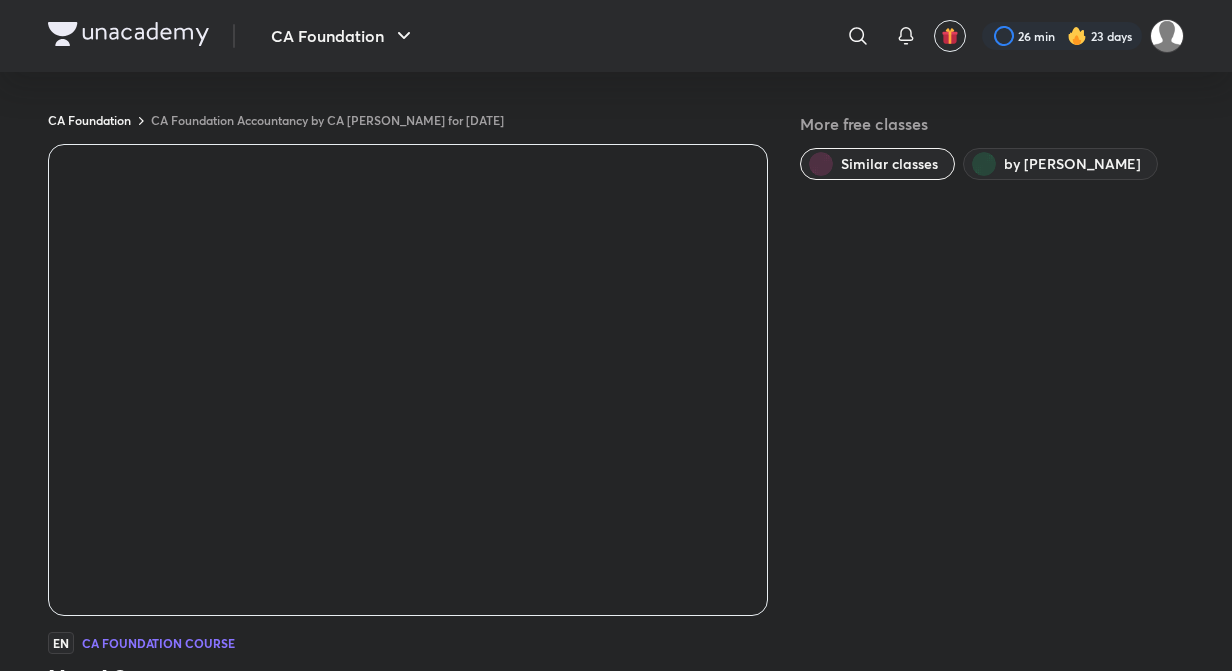 scroll, scrollTop: 0, scrollLeft: 0, axis: both 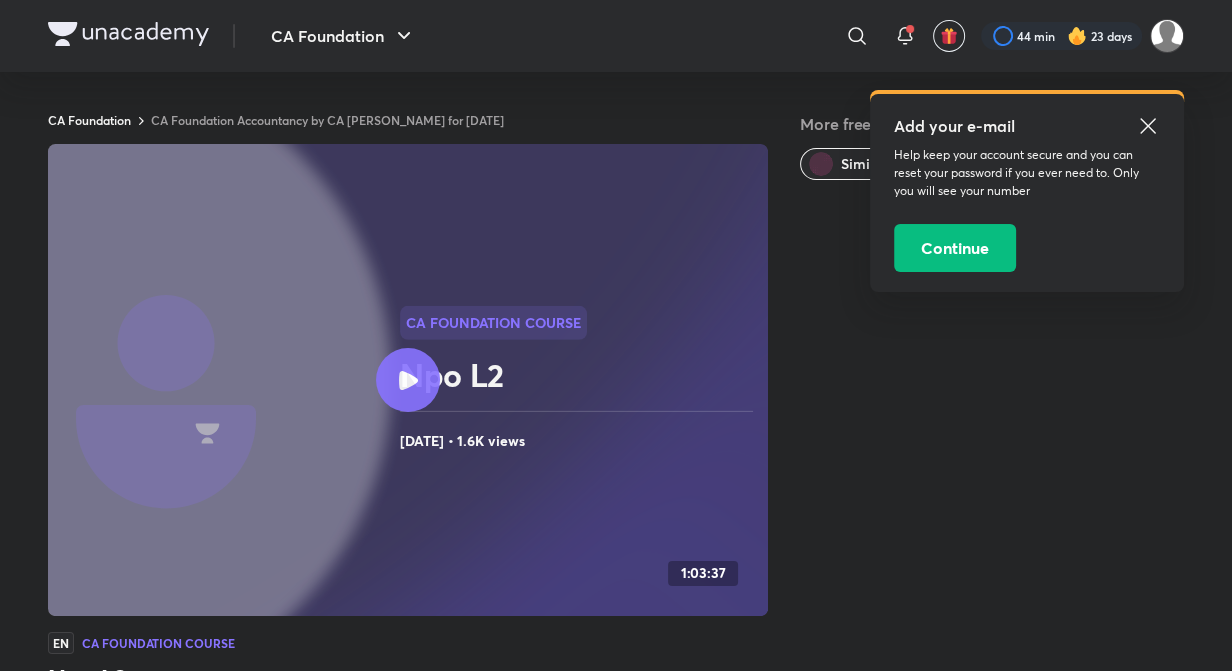 click on "EN CA Foundation Course" at bounding box center [408, 643] 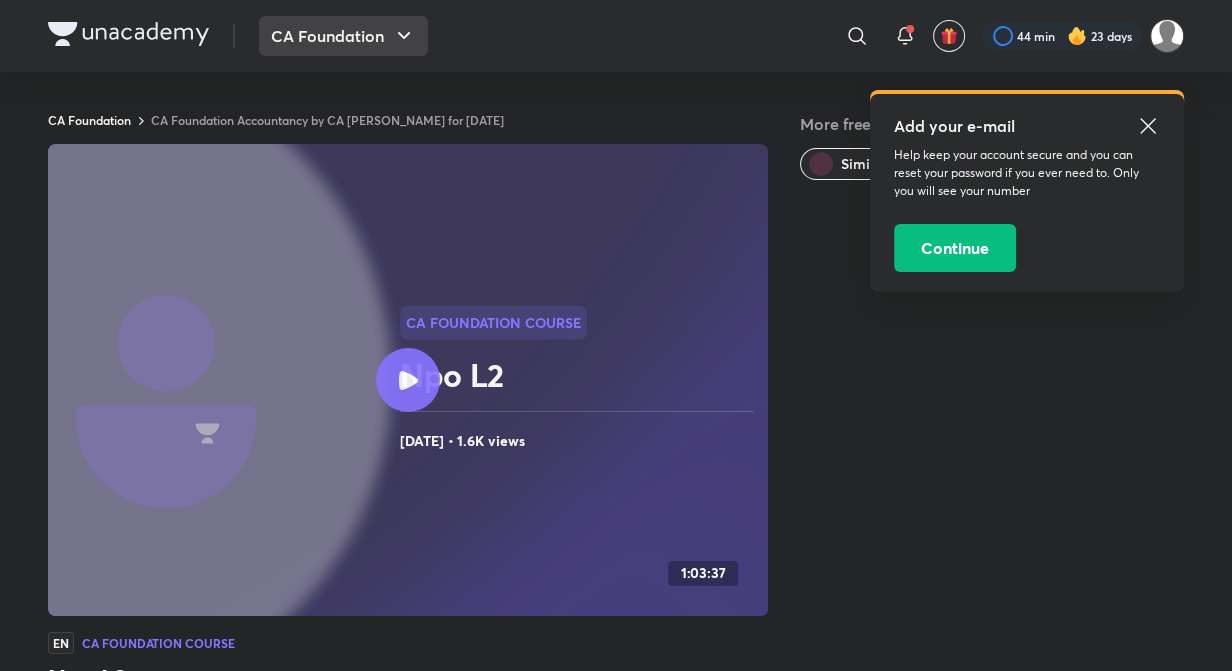 click 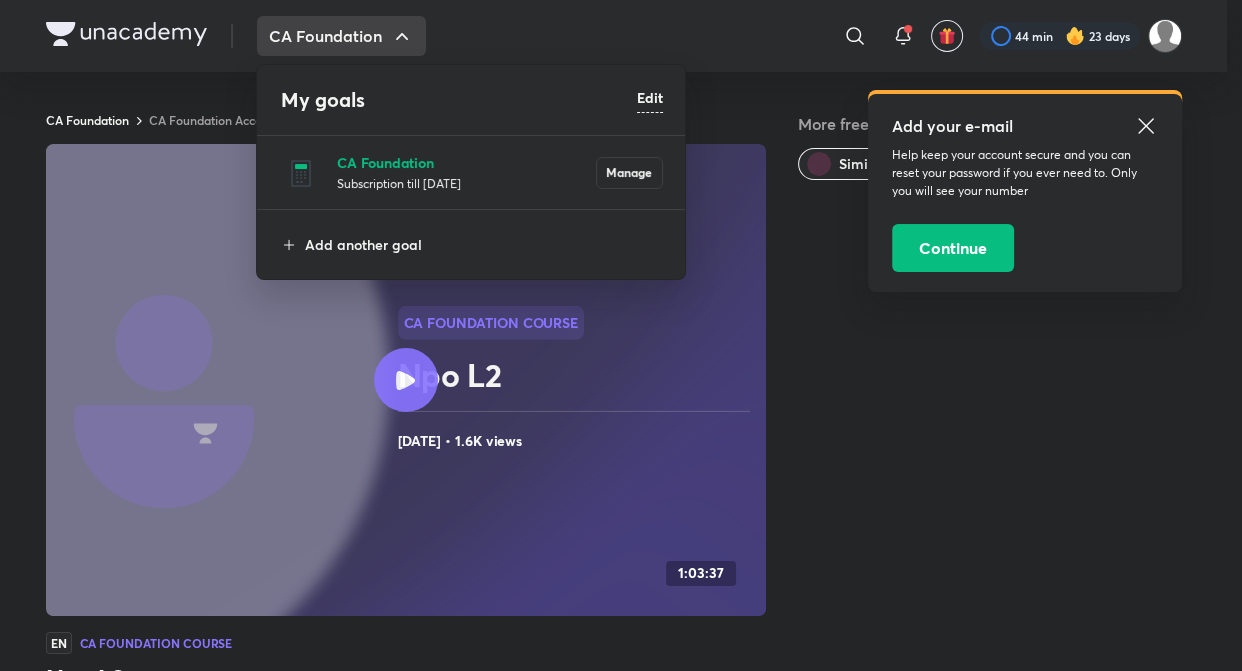 click on "CA Foundation" at bounding box center (466, 162) 